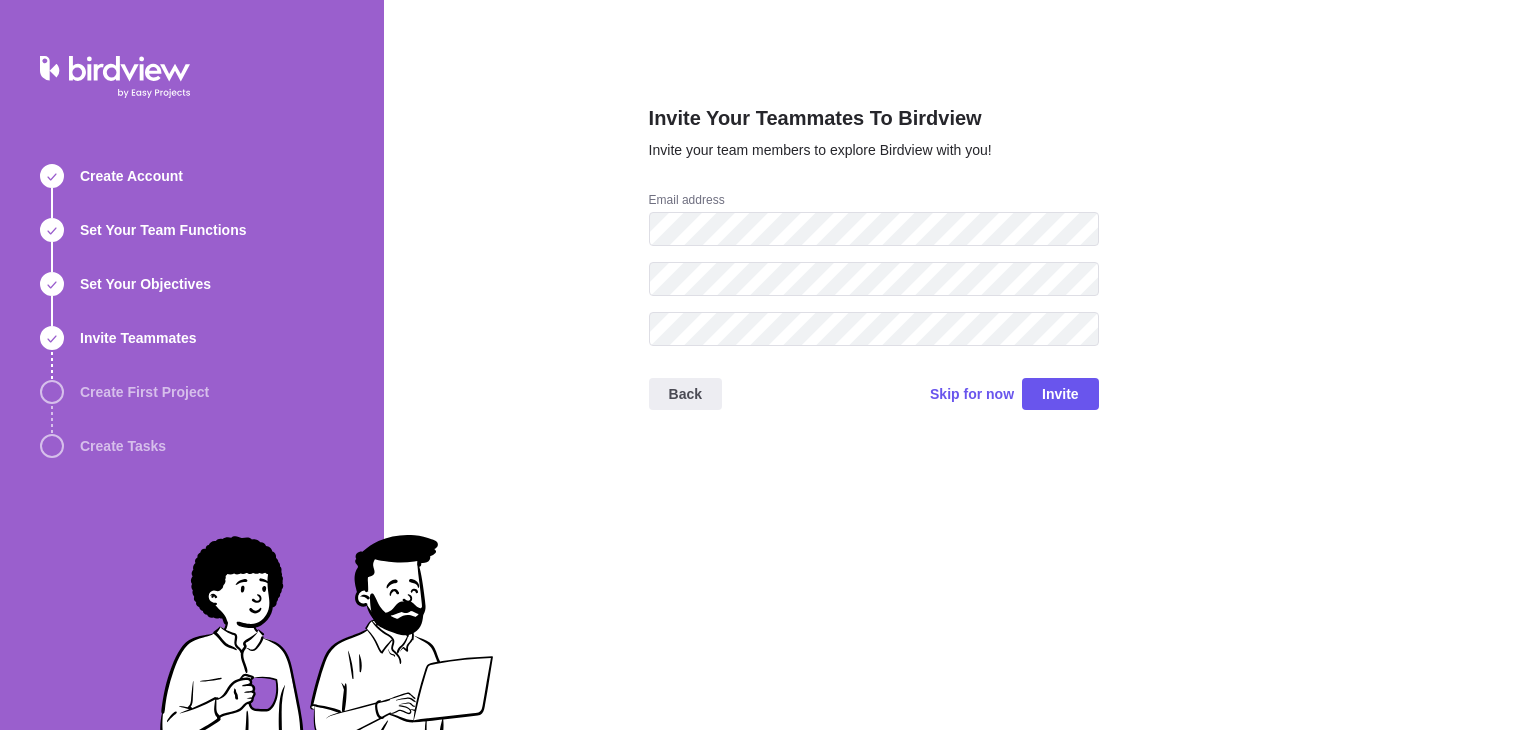 scroll, scrollTop: 0, scrollLeft: 0, axis: both 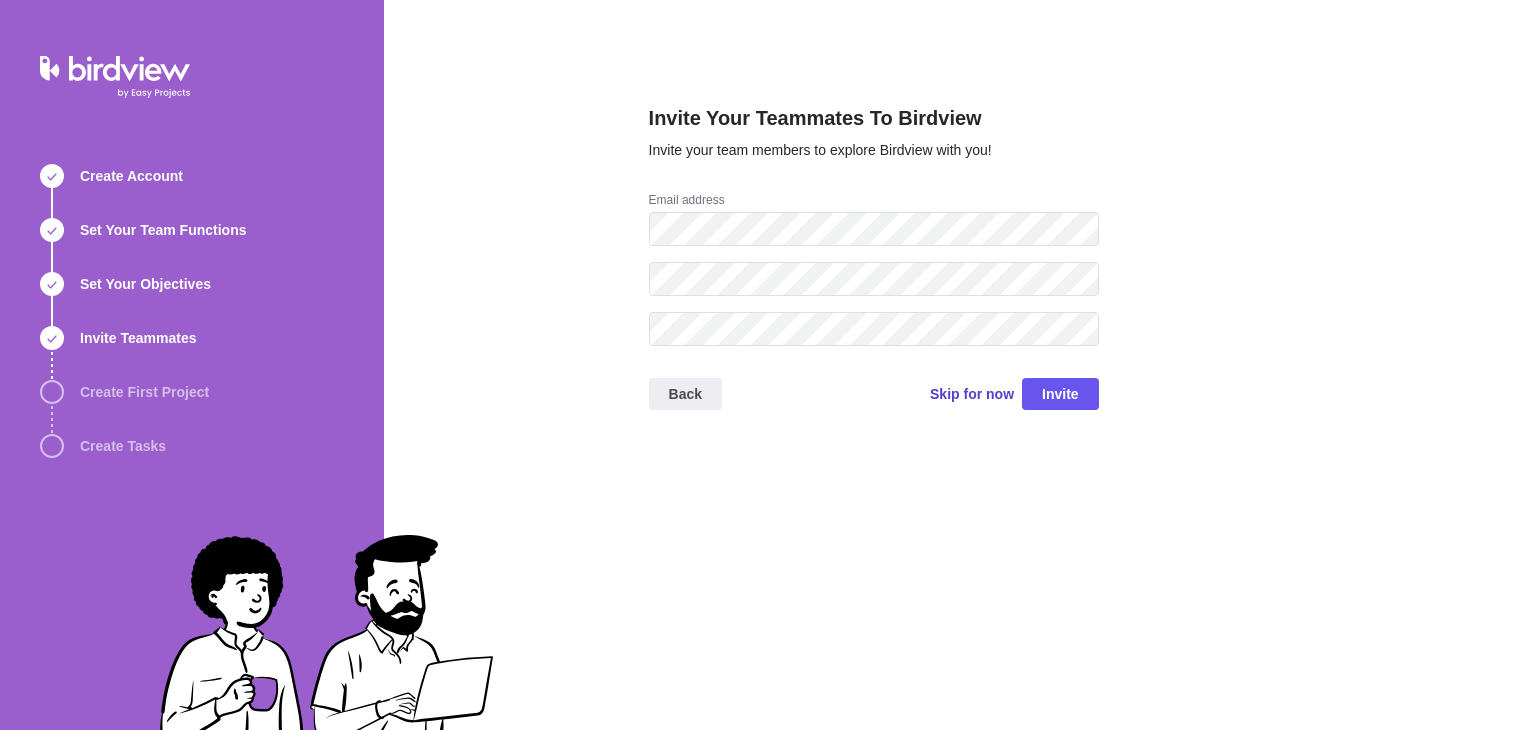 click on "Skip for now" at bounding box center [972, 394] 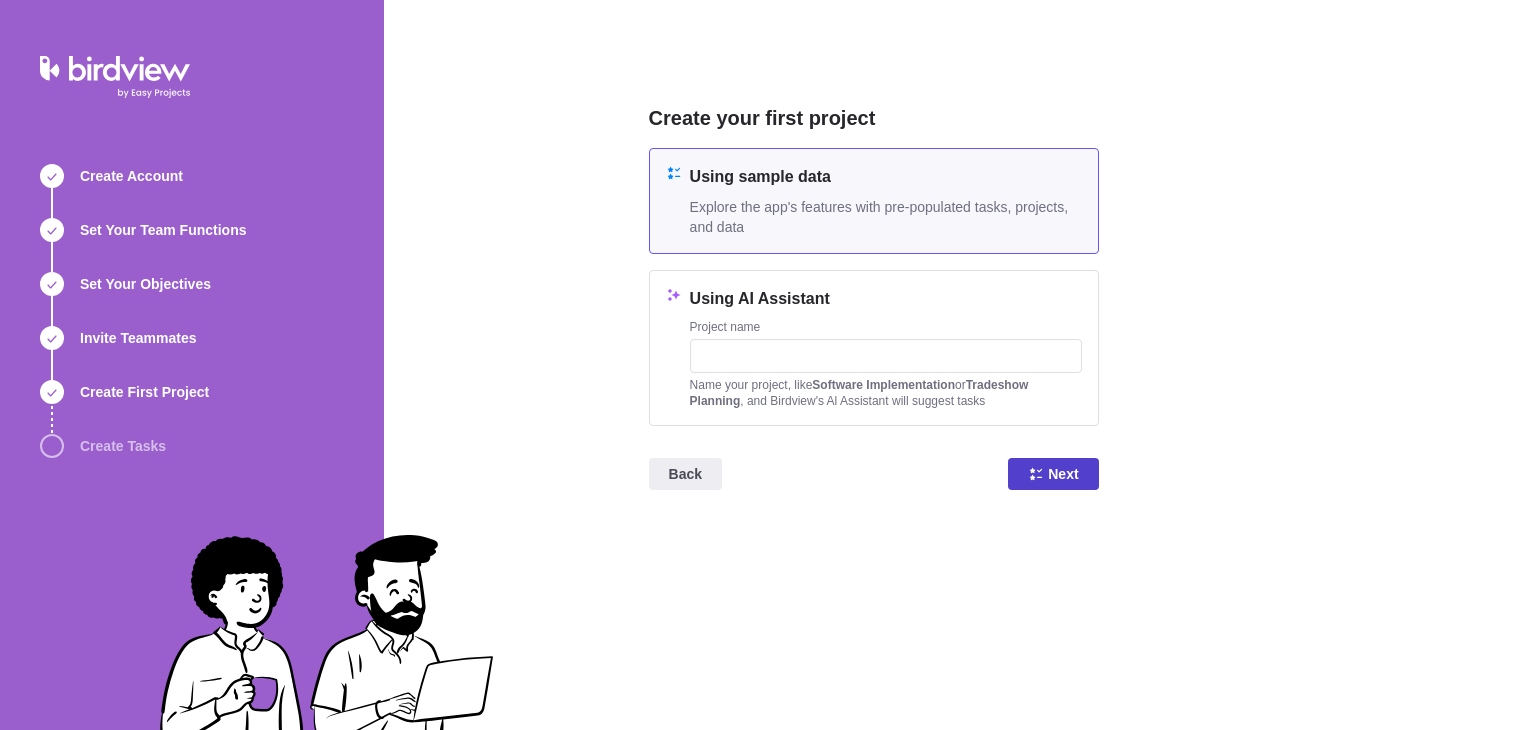 click at bounding box center [1036, 474] 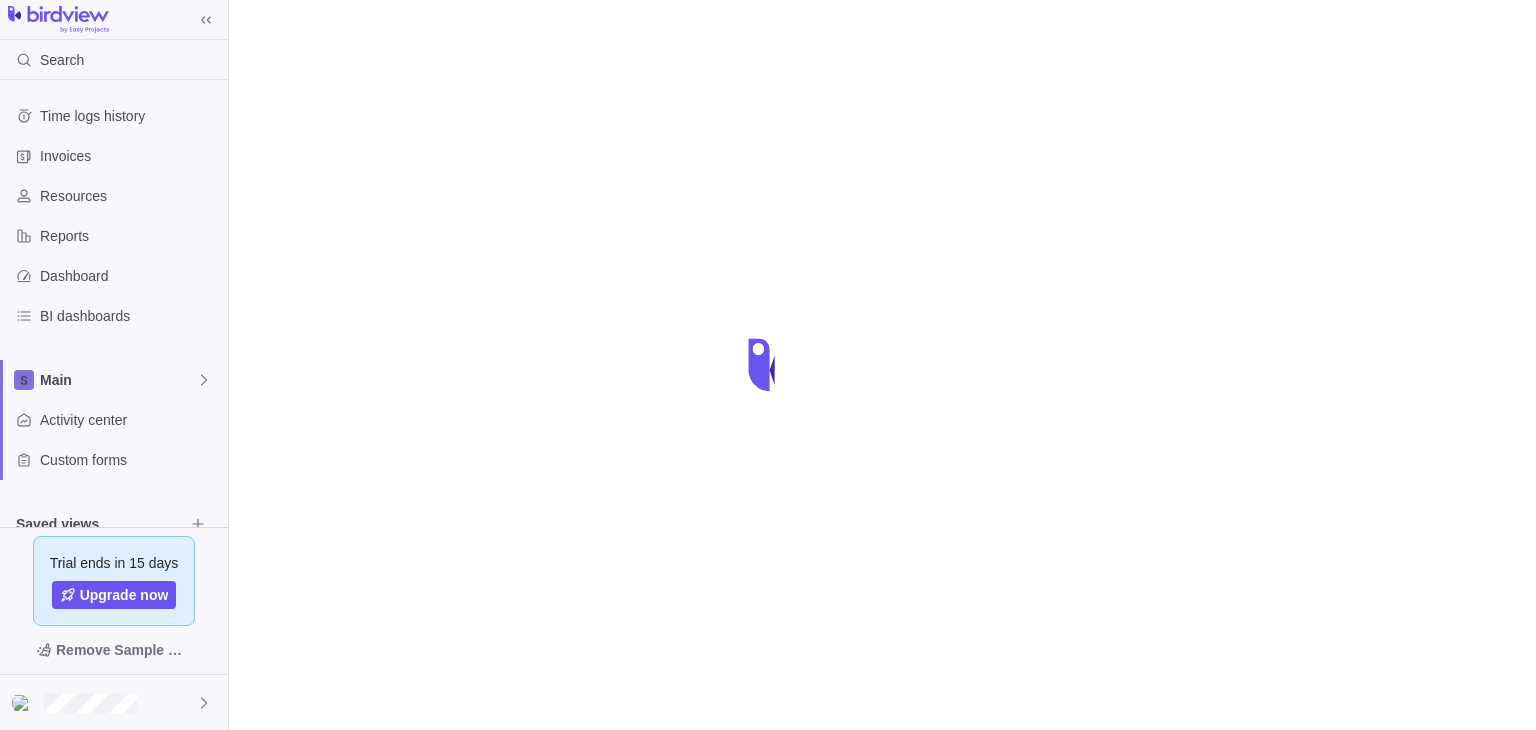 scroll, scrollTop: 0, scrollLeft: 0, axis: both 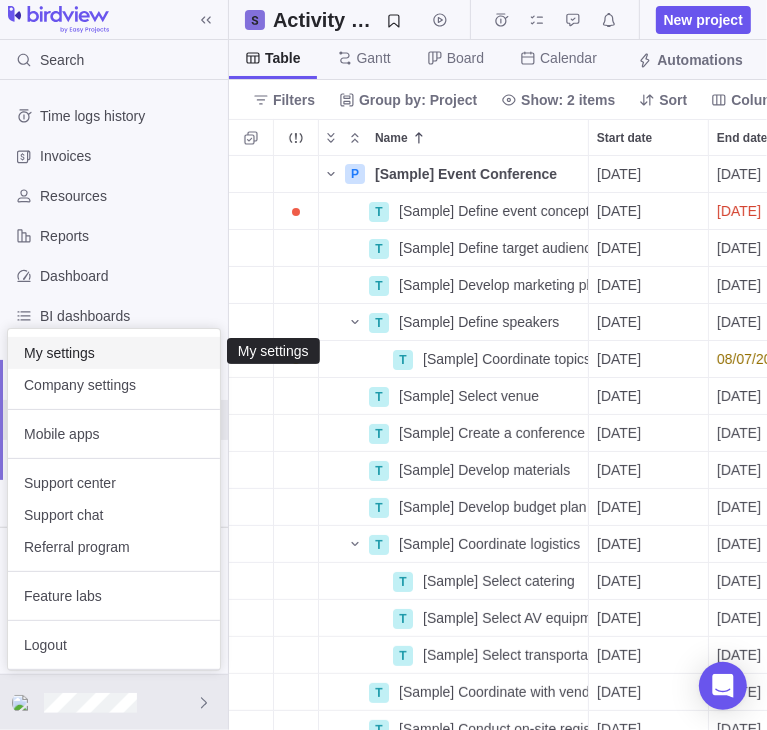 click on "My settings" at bounding box center [114, 353] 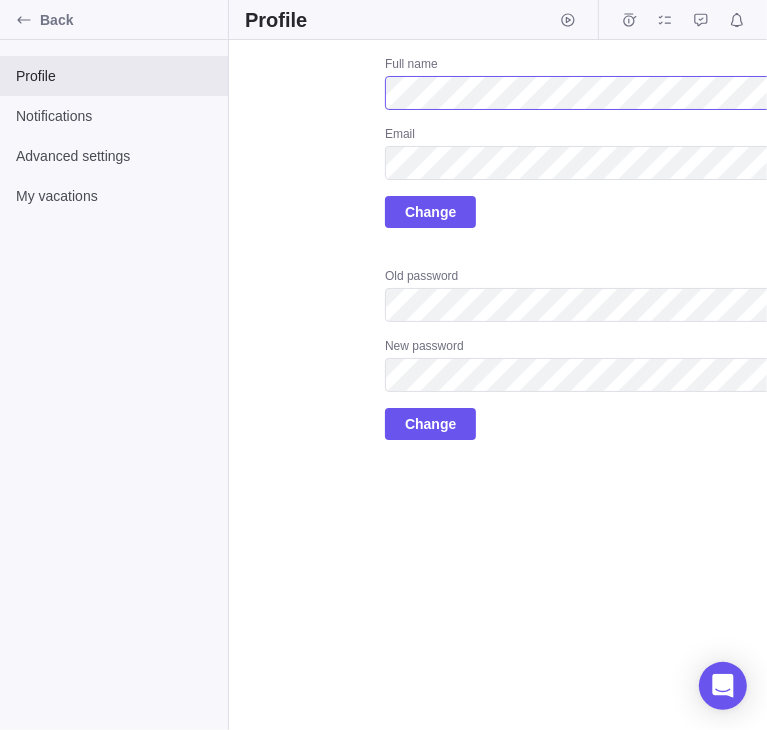 click on "Upload Full name Email Change Old password New password Change" at bounding box center (595, 248) 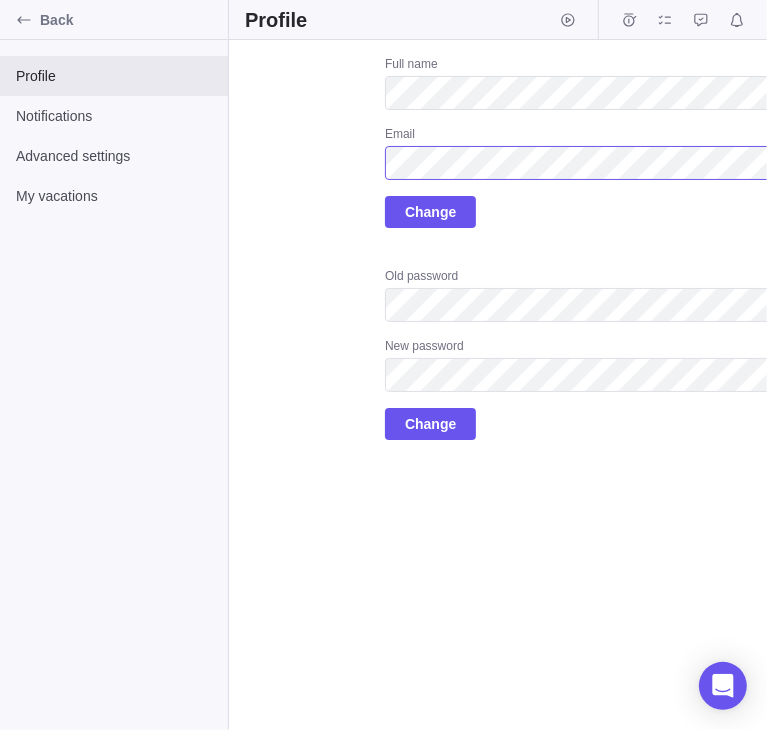 click on "Upload Full name Email Change Old password New password Change" at bounding box center (595, 248) 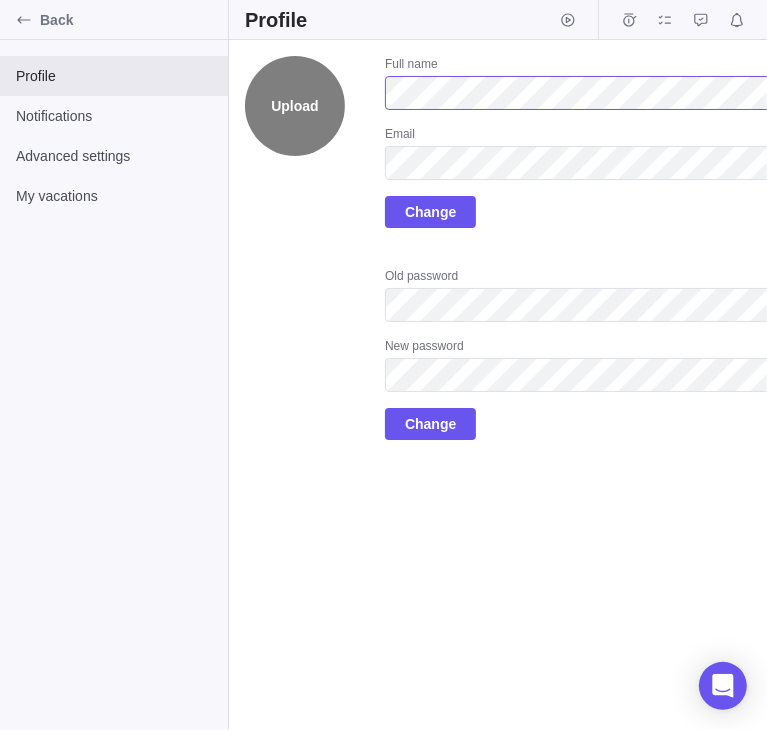 click on "Upload Full name Email Change Old password New password Change" at bounding box center [595, 248] 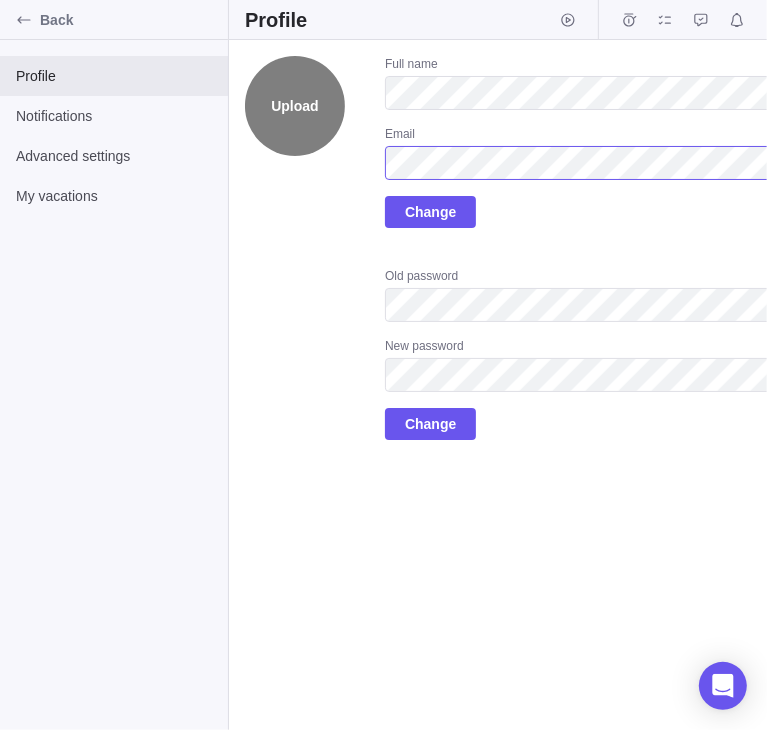 click on "Upload Full name Email Change Old password New password Change" at bounding box center (595, 248) 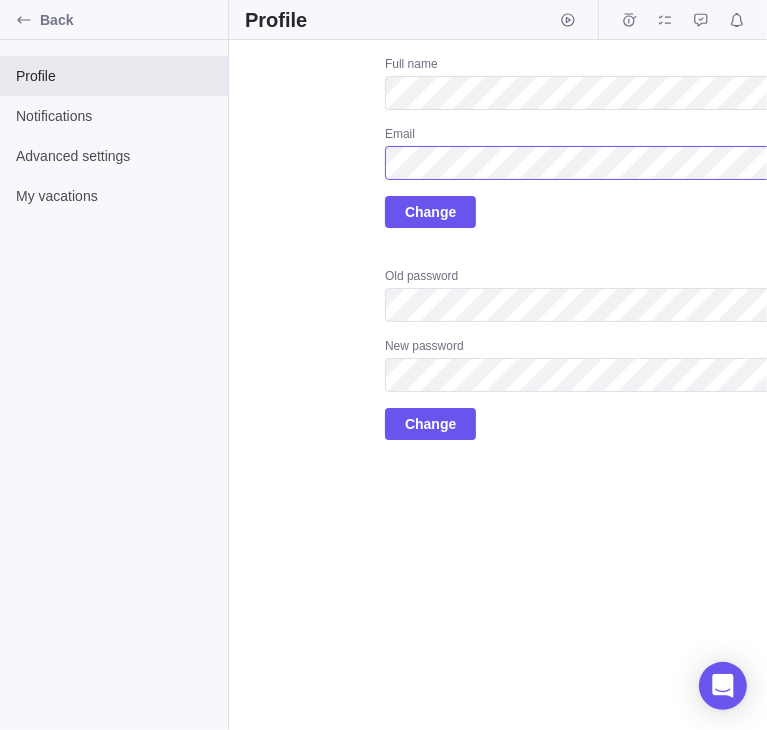 click on "Upload Full name Email Change Old password New password Change" at bounding box center (595, 248) 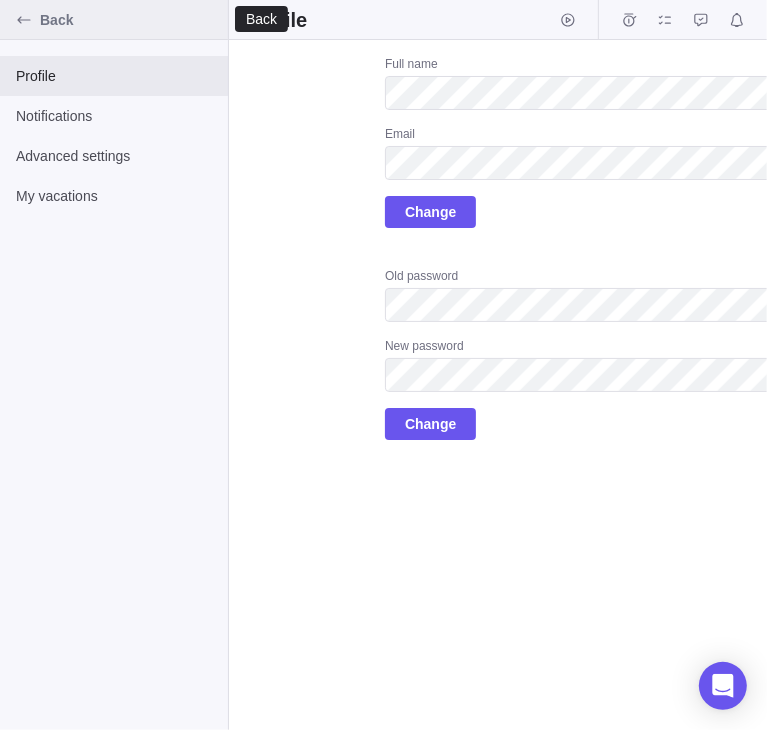 click at bounding box center [24, 20] 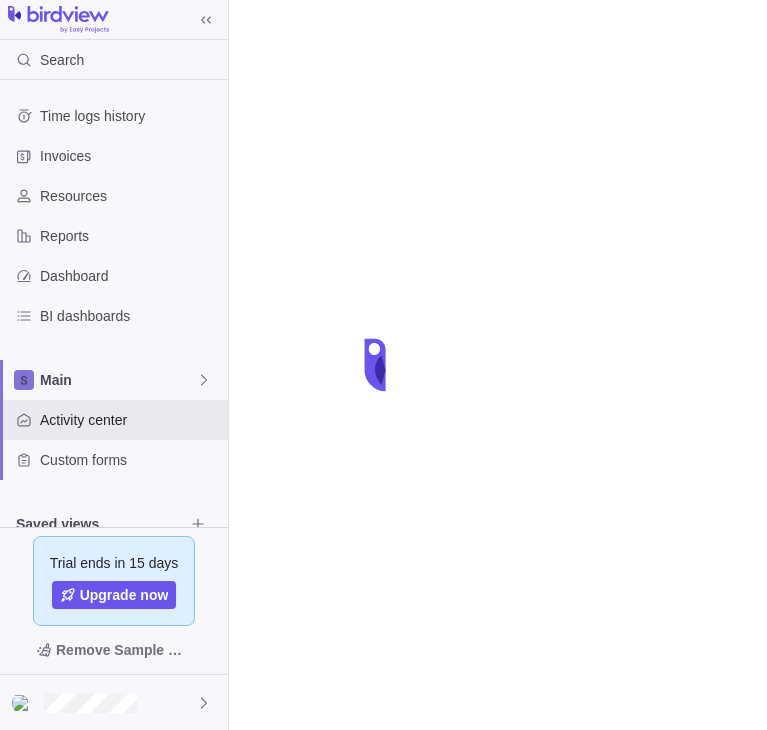 scroll, scrollTop: 0, scrollLeft: 0, axis: both 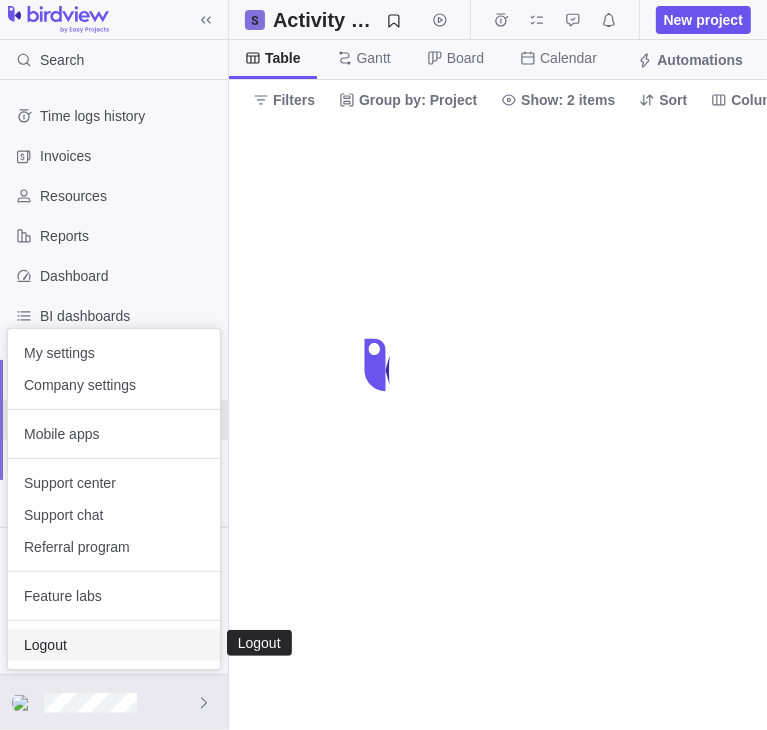click on "Logout" at bounding box center [114, 645] 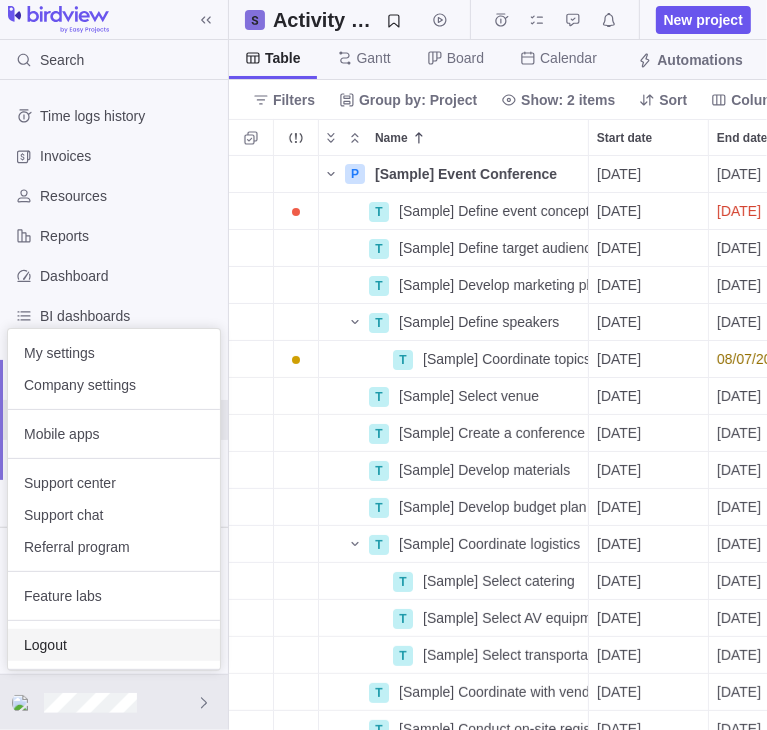 scroll, scrollTop: 16, scrollLeft: 16, axis: both 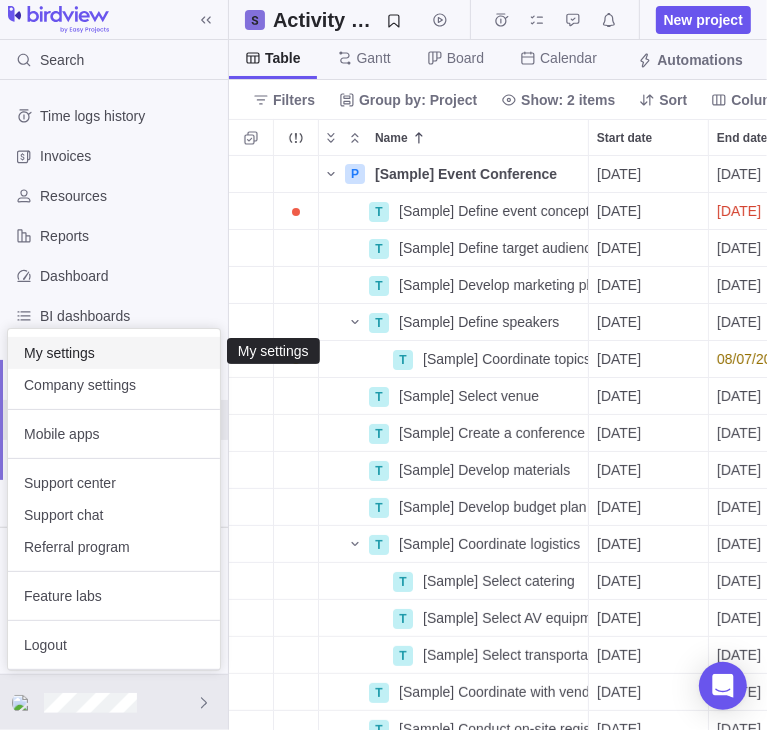 click on "My settings" at bounding box center [114, 353] 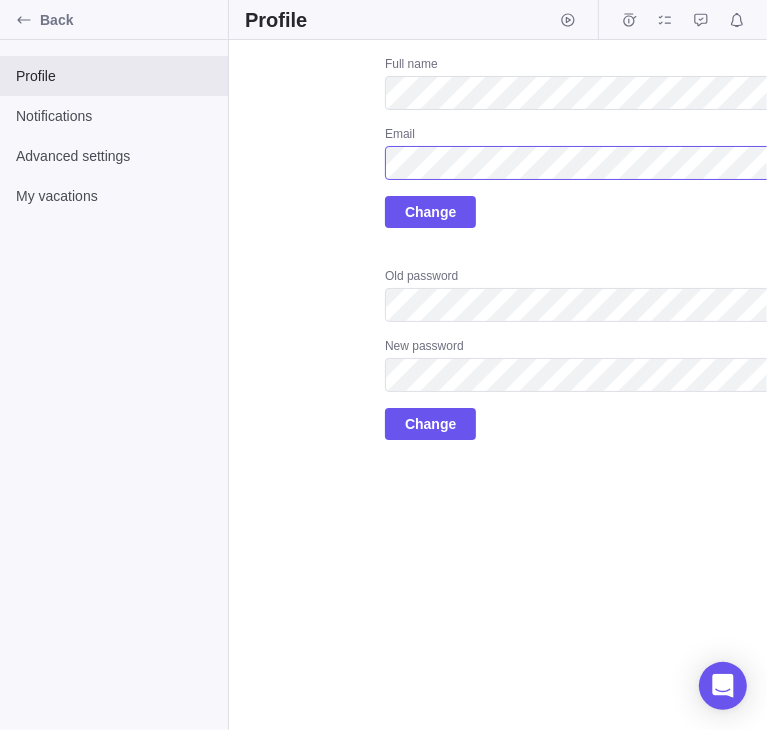 click on "Upload Full name Email Change Old password New password Change" at bounding box center (595, 248) 